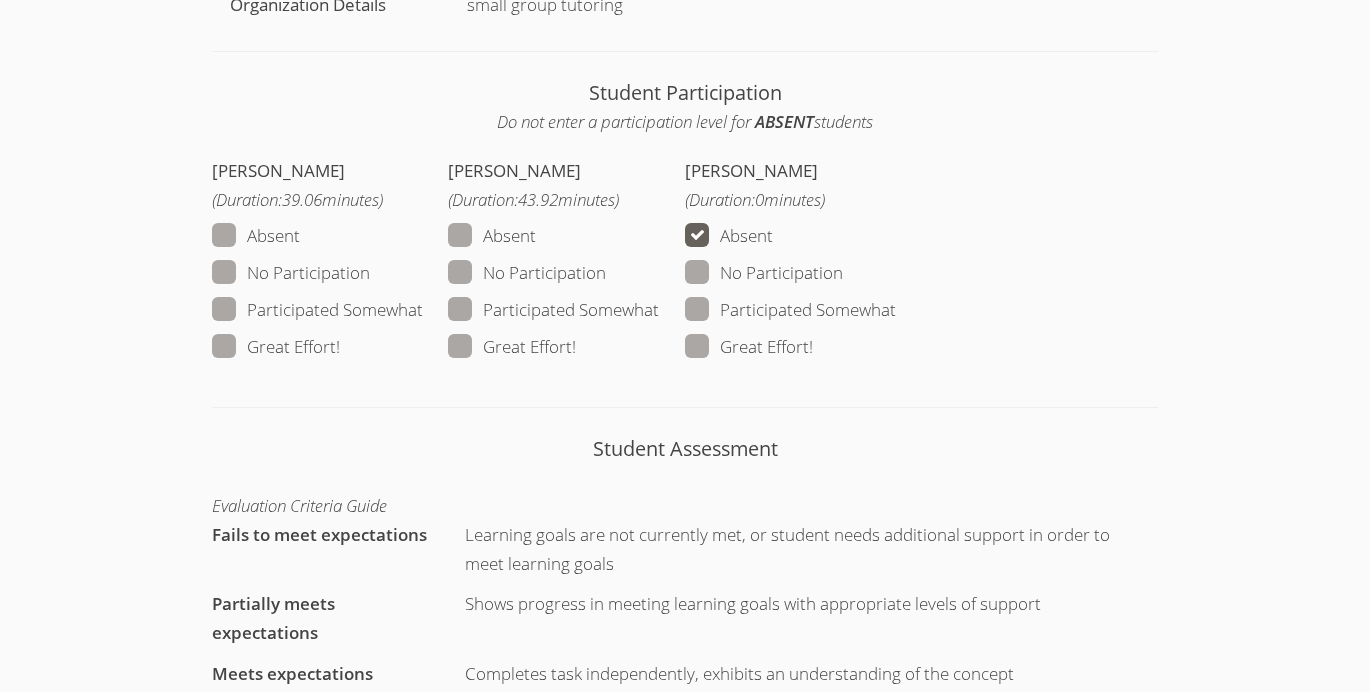 scroll, scrollTop: 991, scrollLeft: 0, axis: vertical 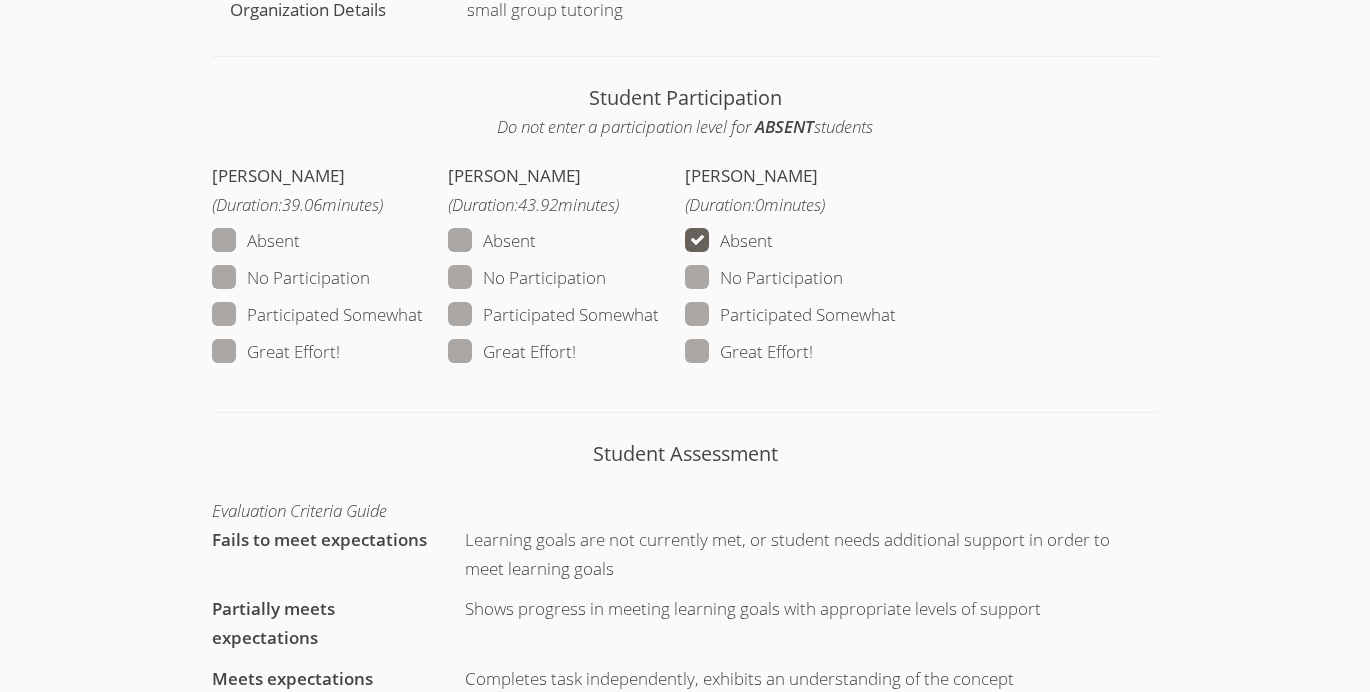 click on "Great Effort!" at bounding box center [512, 352] 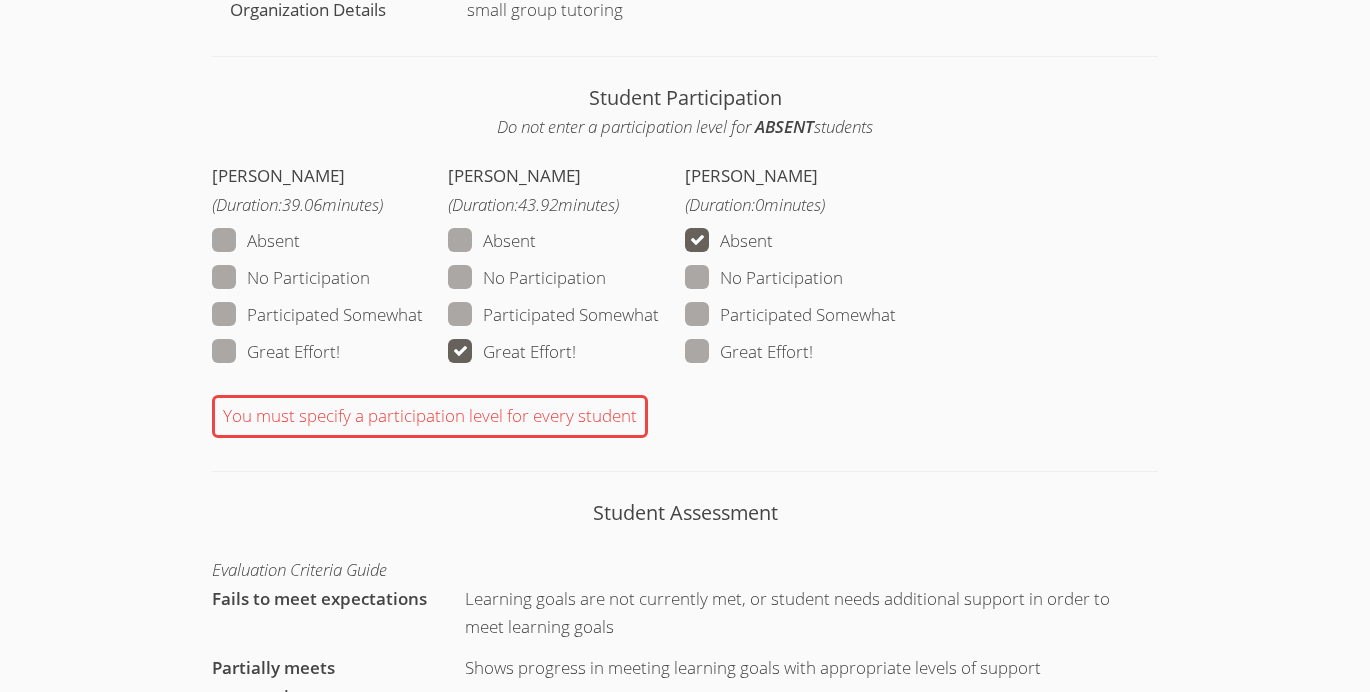 click on "Participated Somewhat" at bounding box center (317, 315) 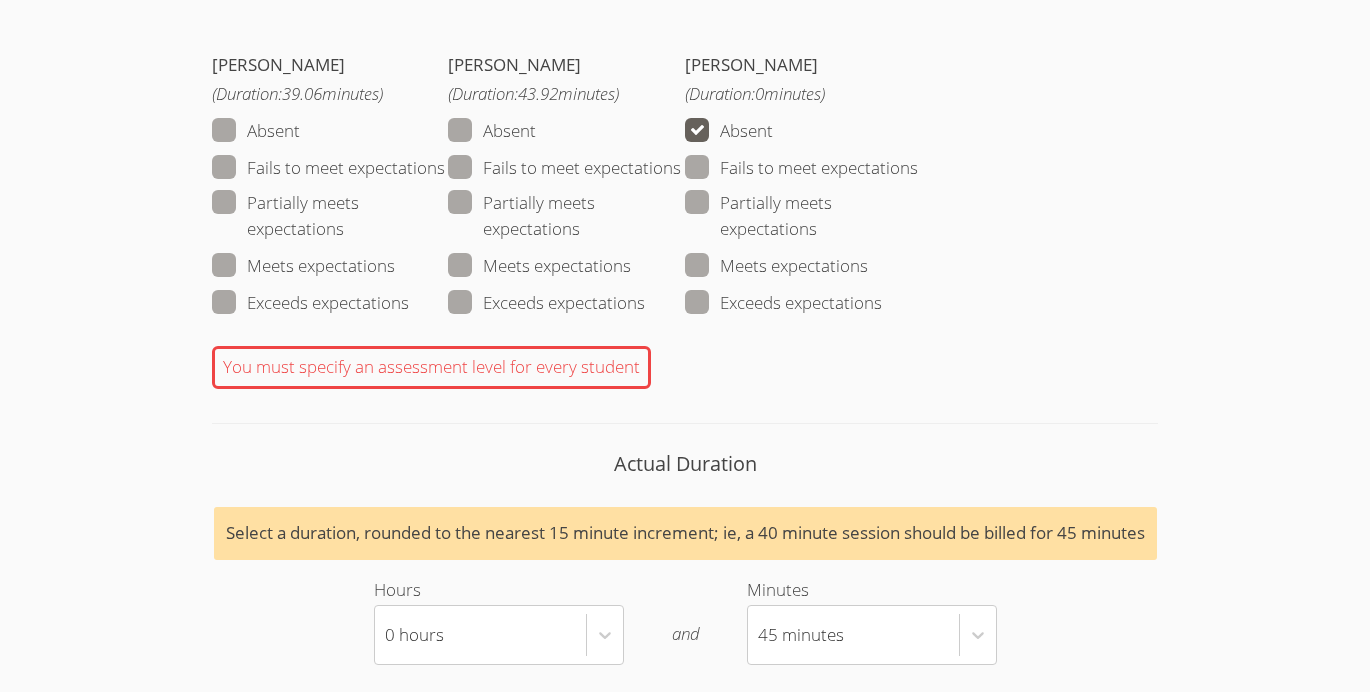 scroll, scrollTop: 1751, scrollLeft: 0, axis: vertical 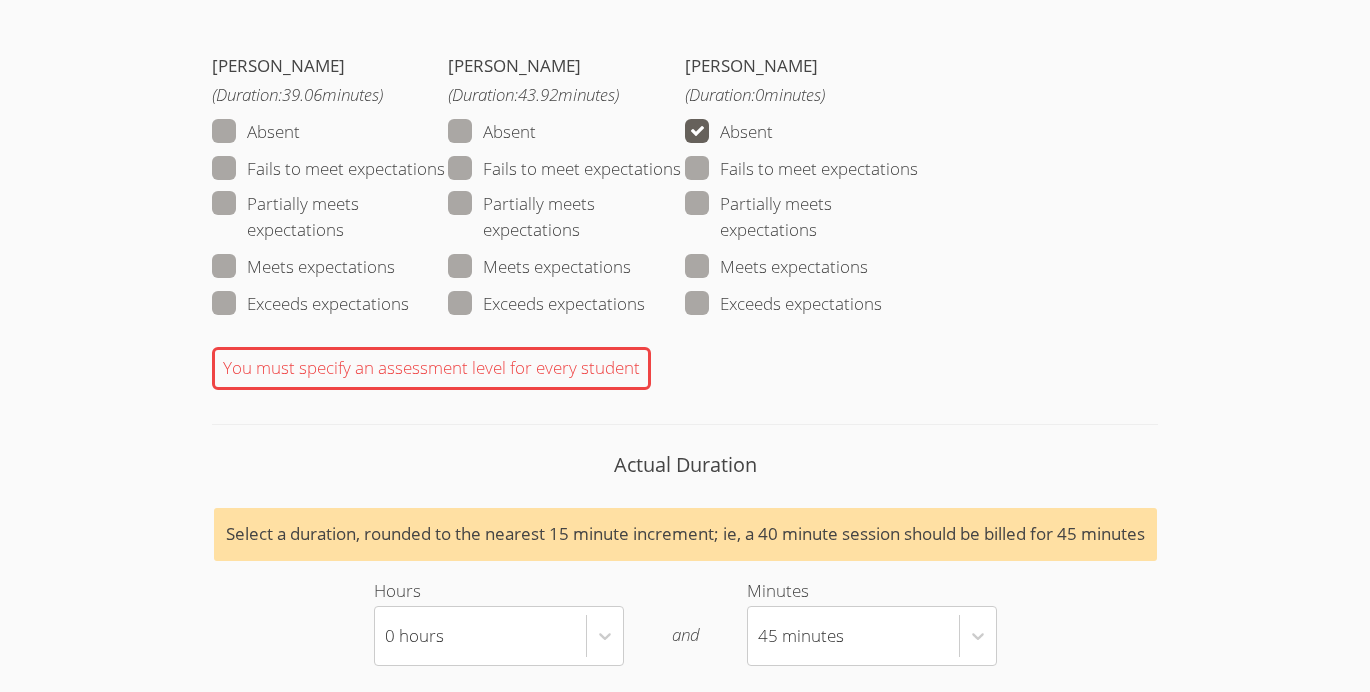 click on "Partially meets expectations" at bounding box center [566, 217] 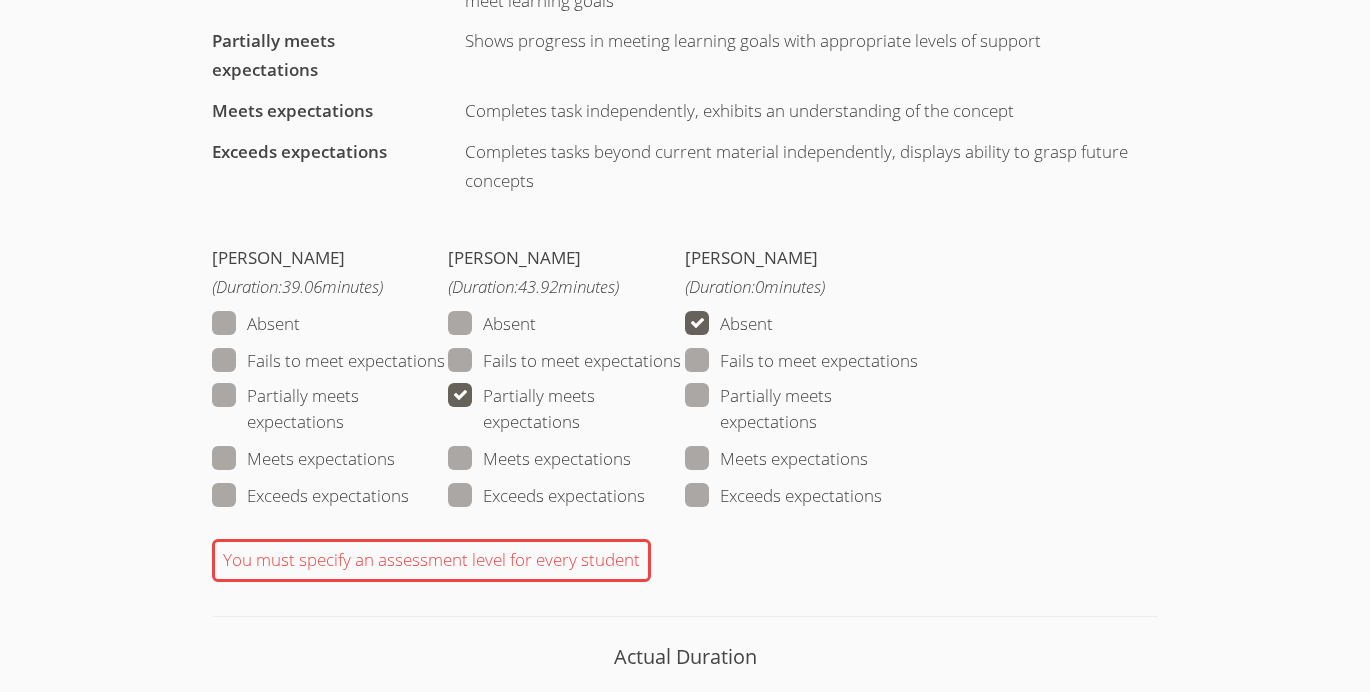scroll, scrollTop: 1564, scrollLeft: 0, axis: vertical 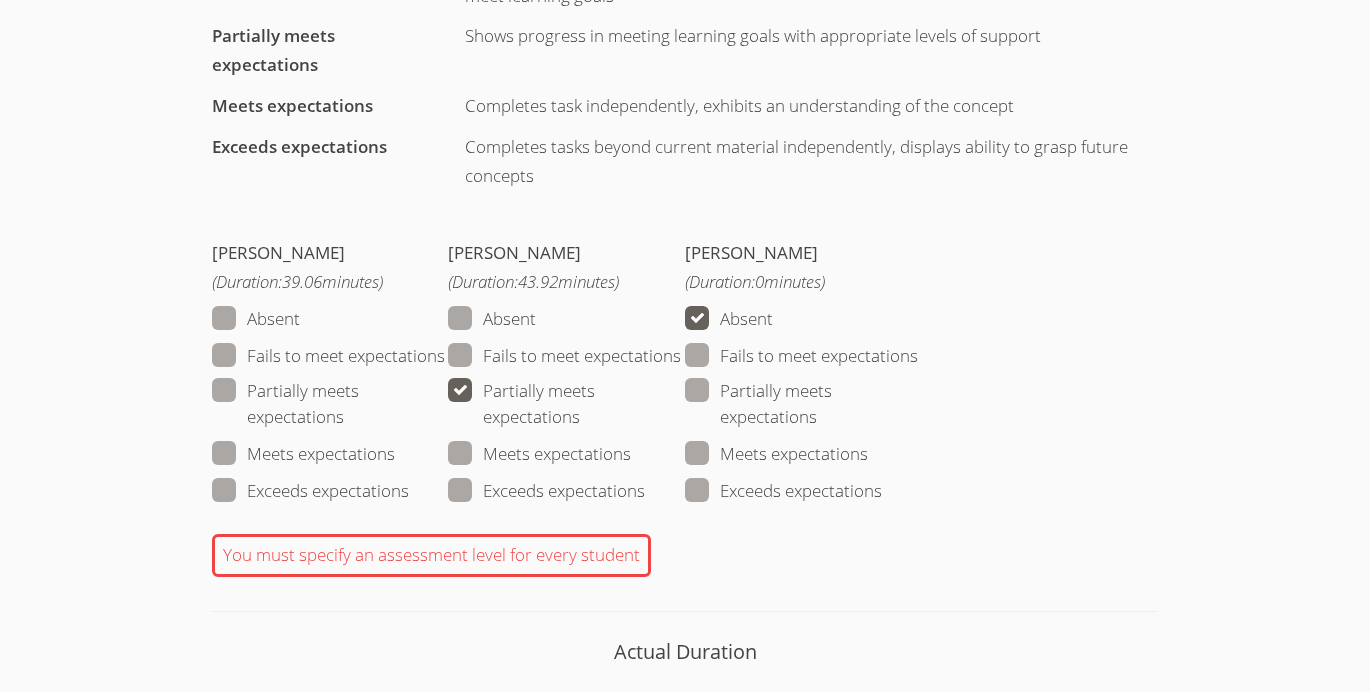 click on "Partially meets expectations" at bounding box center [330, 404] 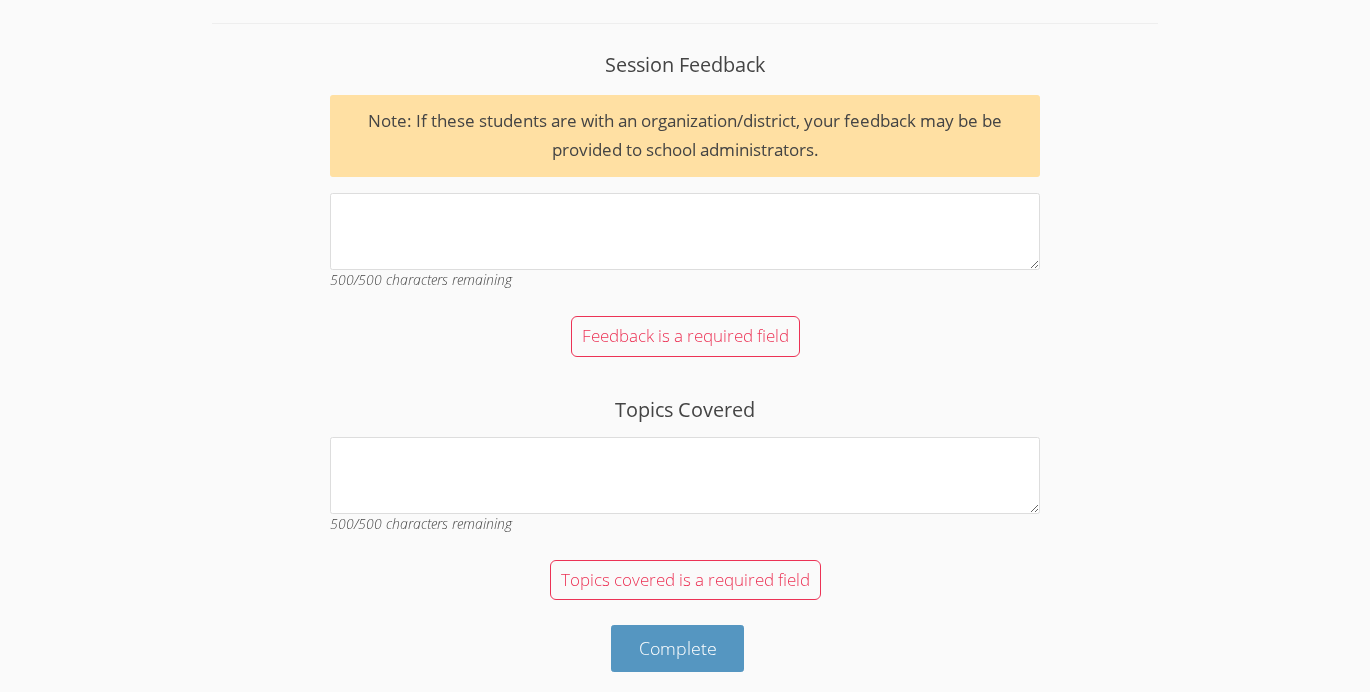 scroll, scrollTop: 2367, scrollLeft: 0, axis: vertical 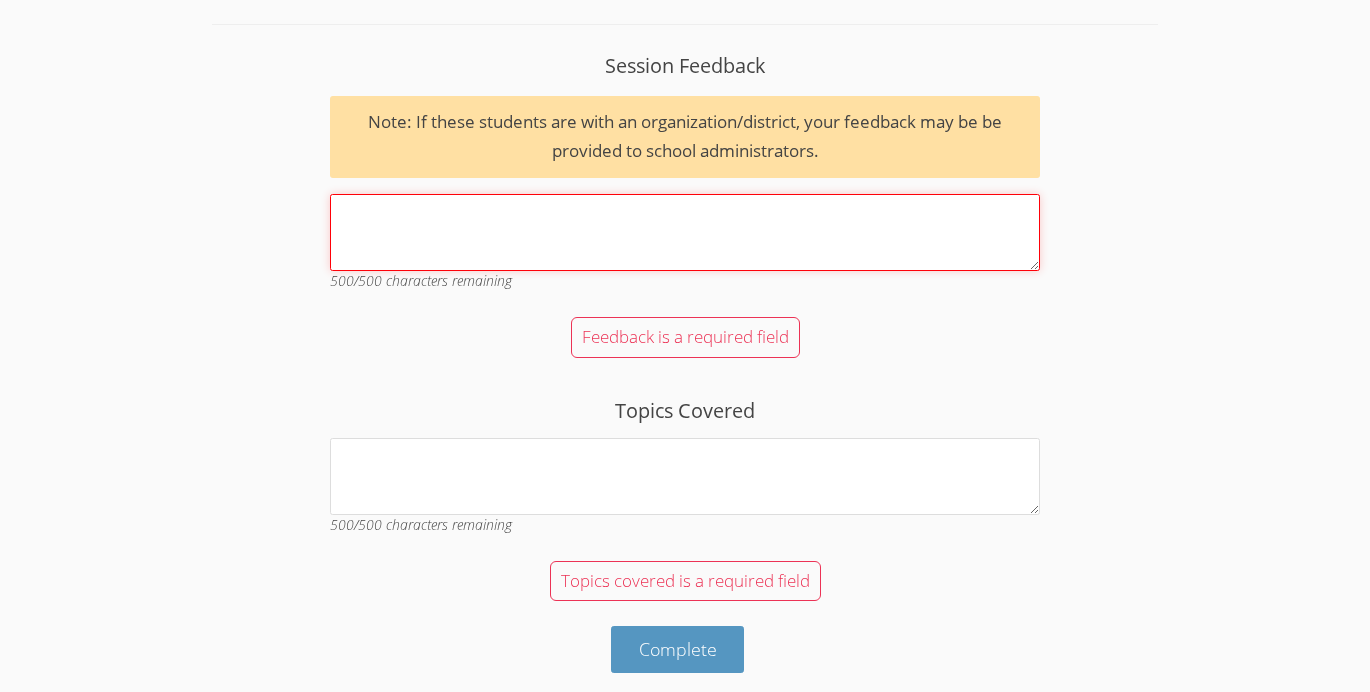 click on "Session Feedback Note: If these students are with an organization/district, your feedback may be be provided to school administrators. 500 /500 characters remaining" at bounding box center (685, 232) 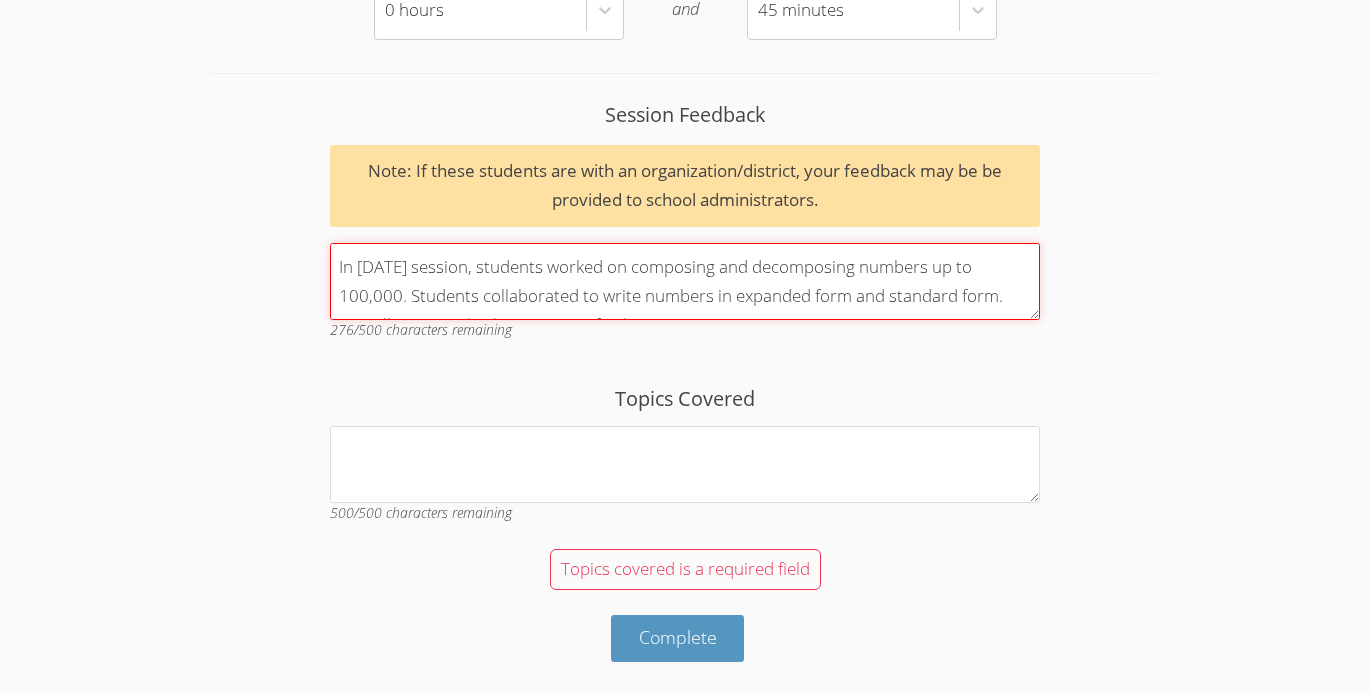 scroll, scrollTop: 2347, scrollLeft: 0, axis: vertical 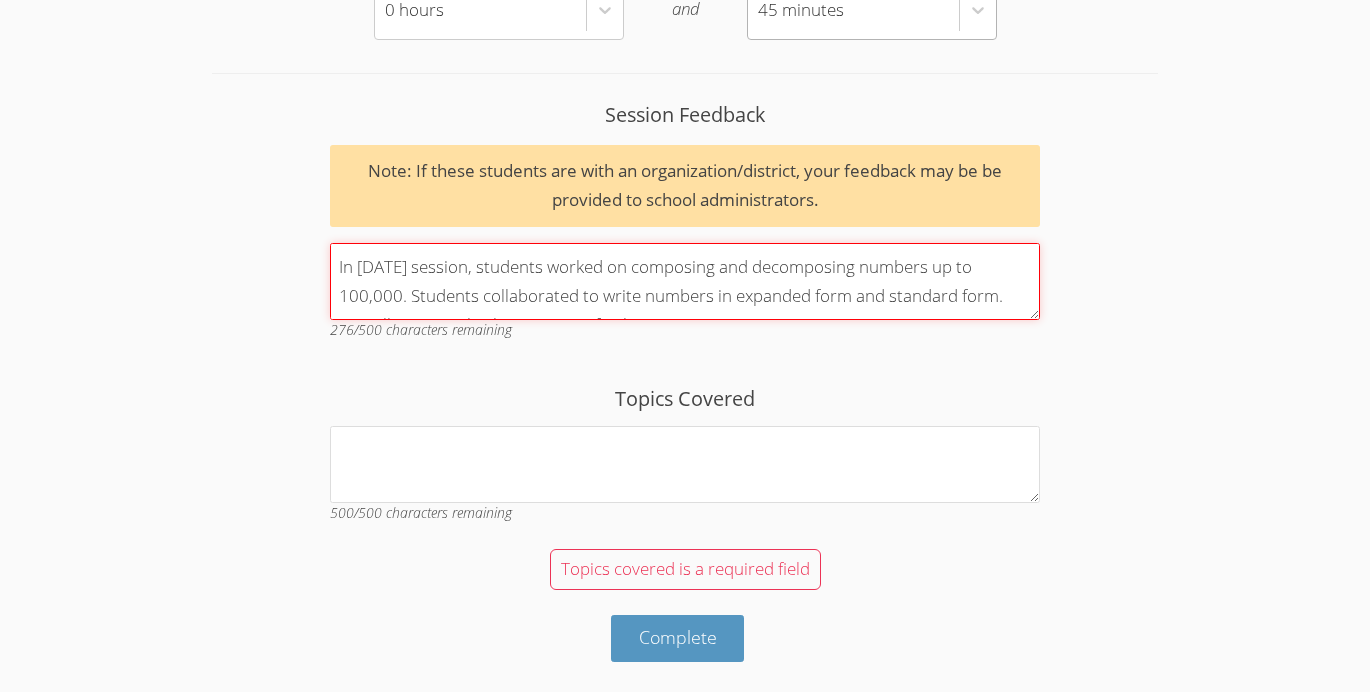 type on "In [DATE] session, students worked on composing and decomposing numbers up to 100,000. Students collaborated to write numbers in expanded form and standard form. We will wrap up this lesson in our final session [DATE]." 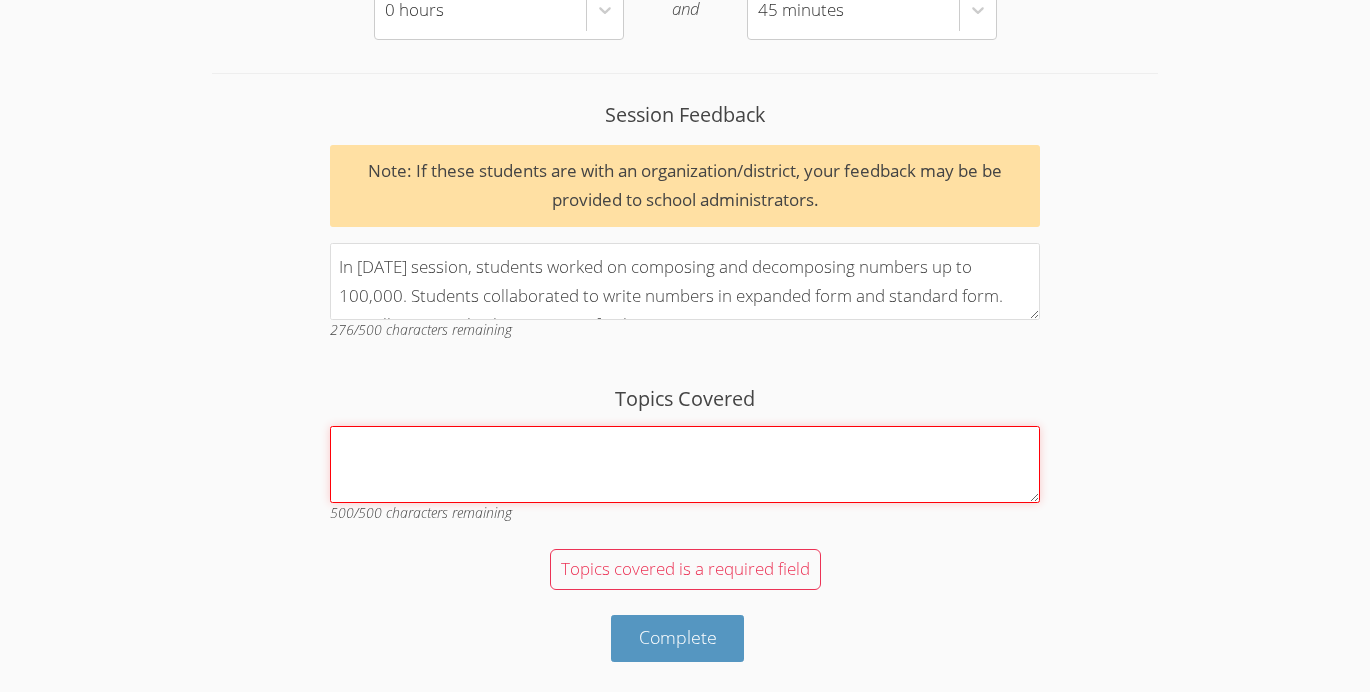 click on "Topics Covered" at bounding box center (685, 464) 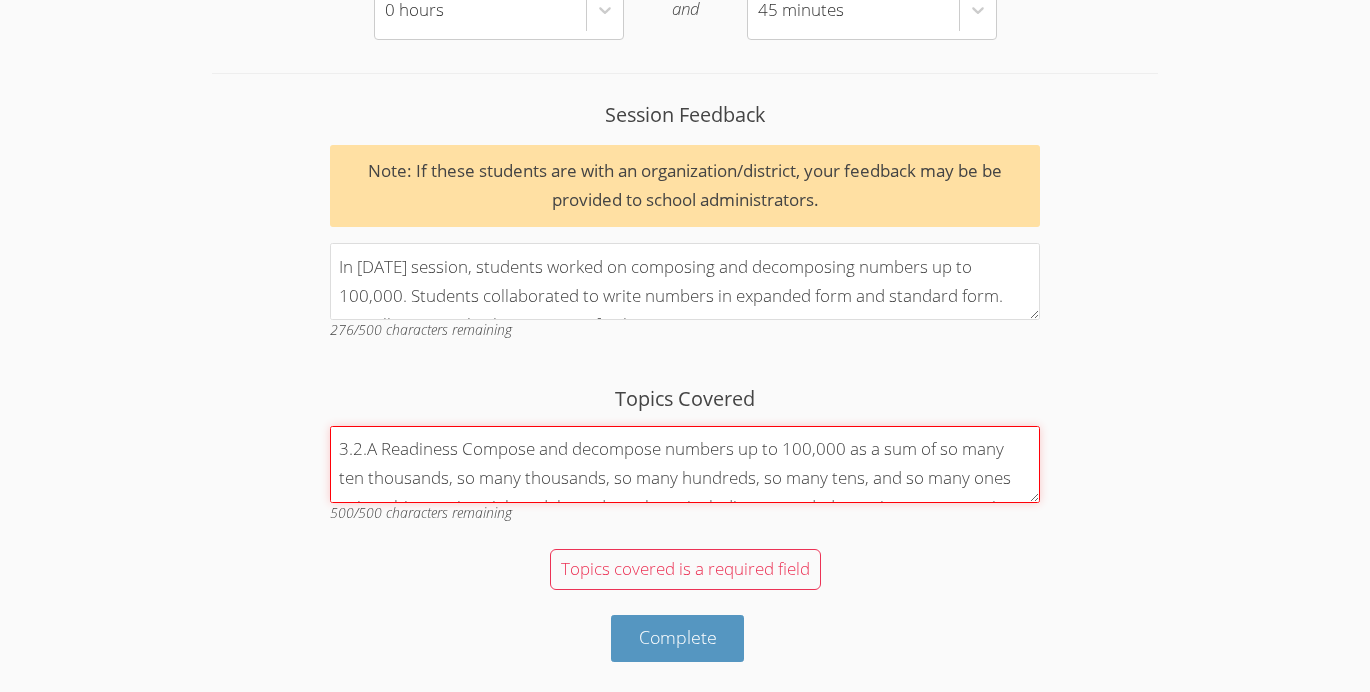 scroll, scrollTop: 2286, scrollLeft: 0, axis: vertical 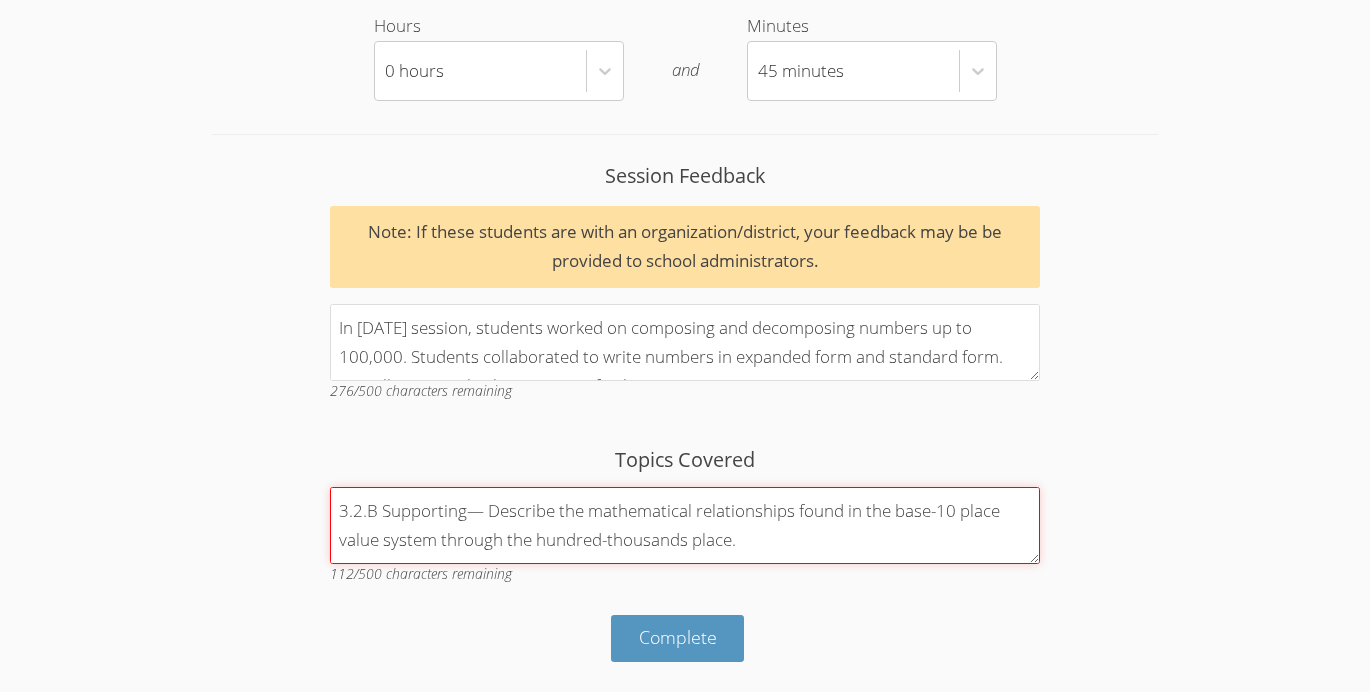 drag, startPoint x: 492, startPoint y: 514, endPoint x: 750, endPoint y: 543, distance: 259.62473 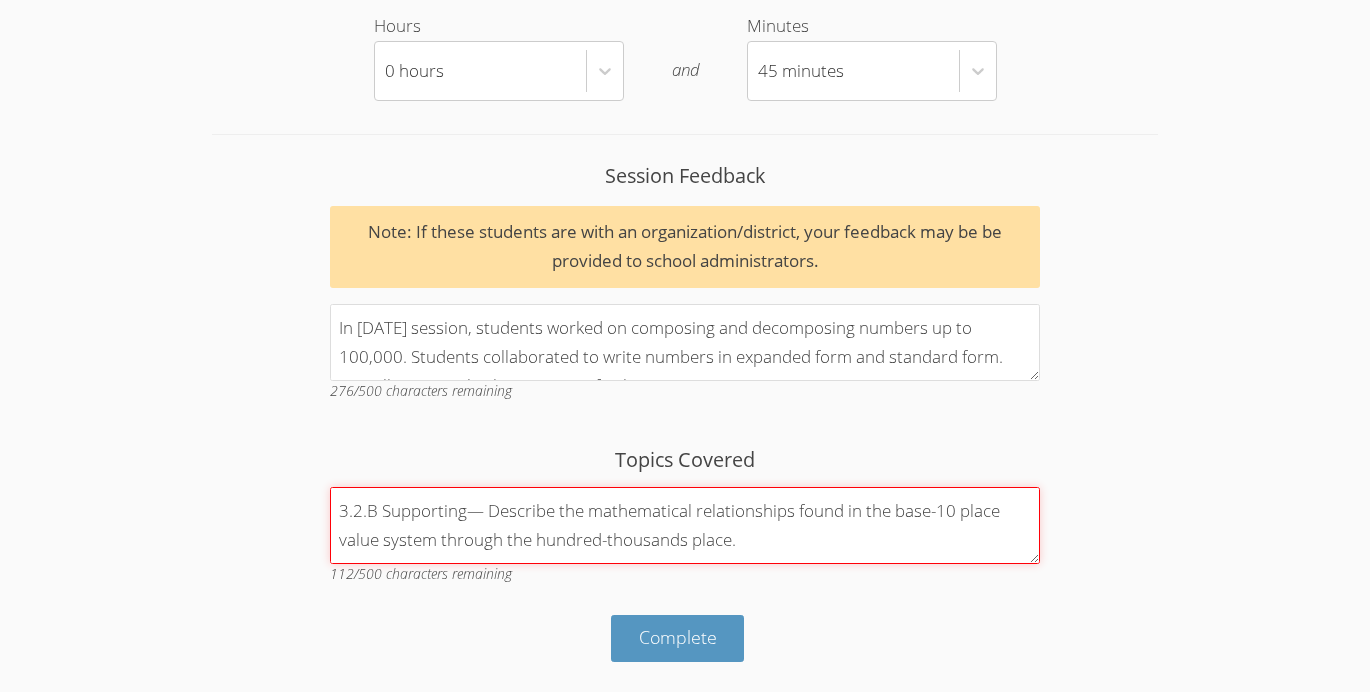 type on "3.2.A Readiness Compose and decompose numbers up to 100,000 as a sum of so many ten thousands, so many thousands, so many hundreds, so many tens, and so many ones using objects, pictorial models, and numbers, including expanded notation as appropriate.
3.2.B Supporting— Describe the mathematical relationships found in the base-10 place value system through the hundred-thousands place." 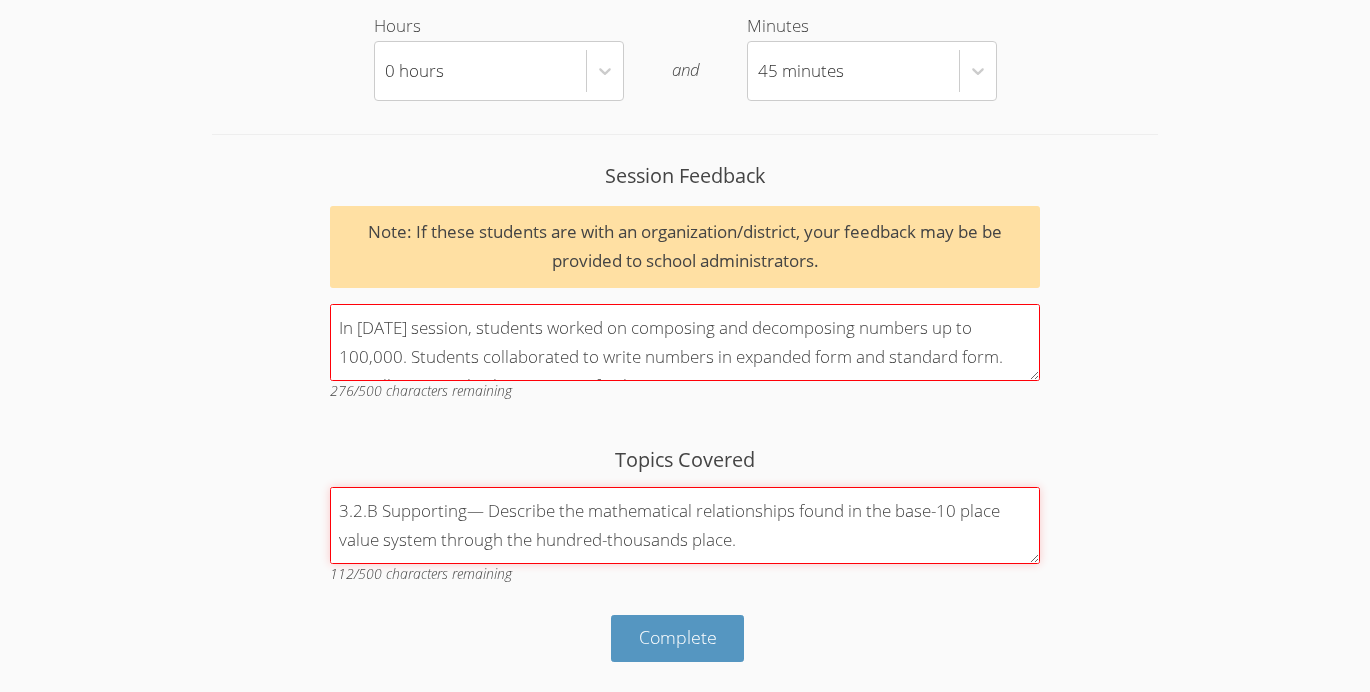 scroll, scrollTop: 28, scrollLeft: 0, axis: vertical 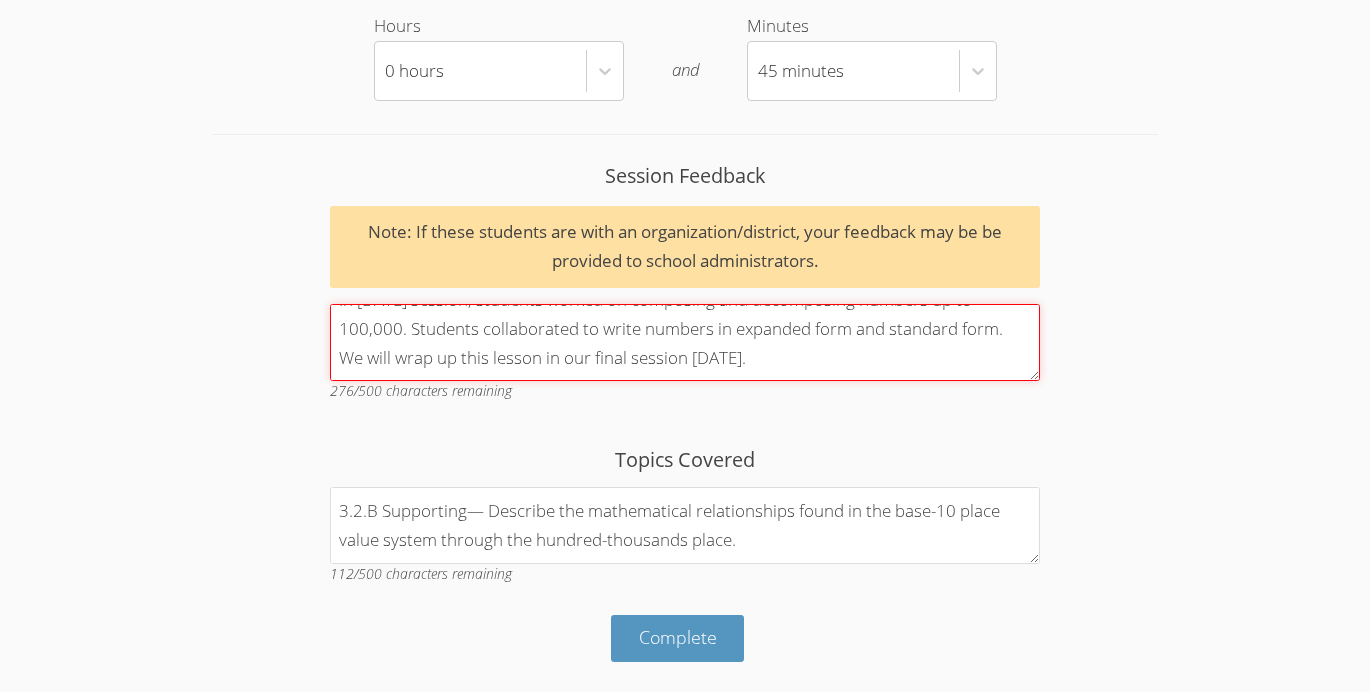 drag, startPoint x: 826, startPoint y: 365, endPoint x: 342, endPoint y: 345, distance: 484.41306 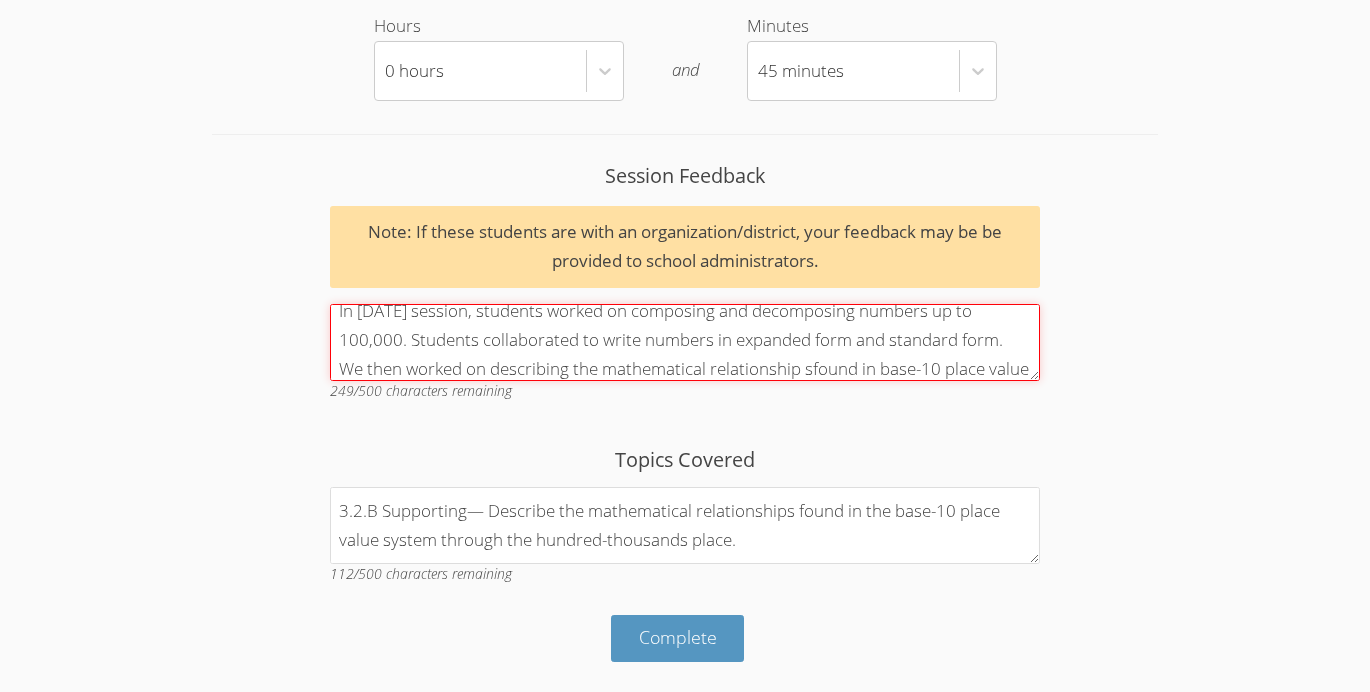 scroll, scrollTop: 46, scrollLeft: 0, axis: vertical 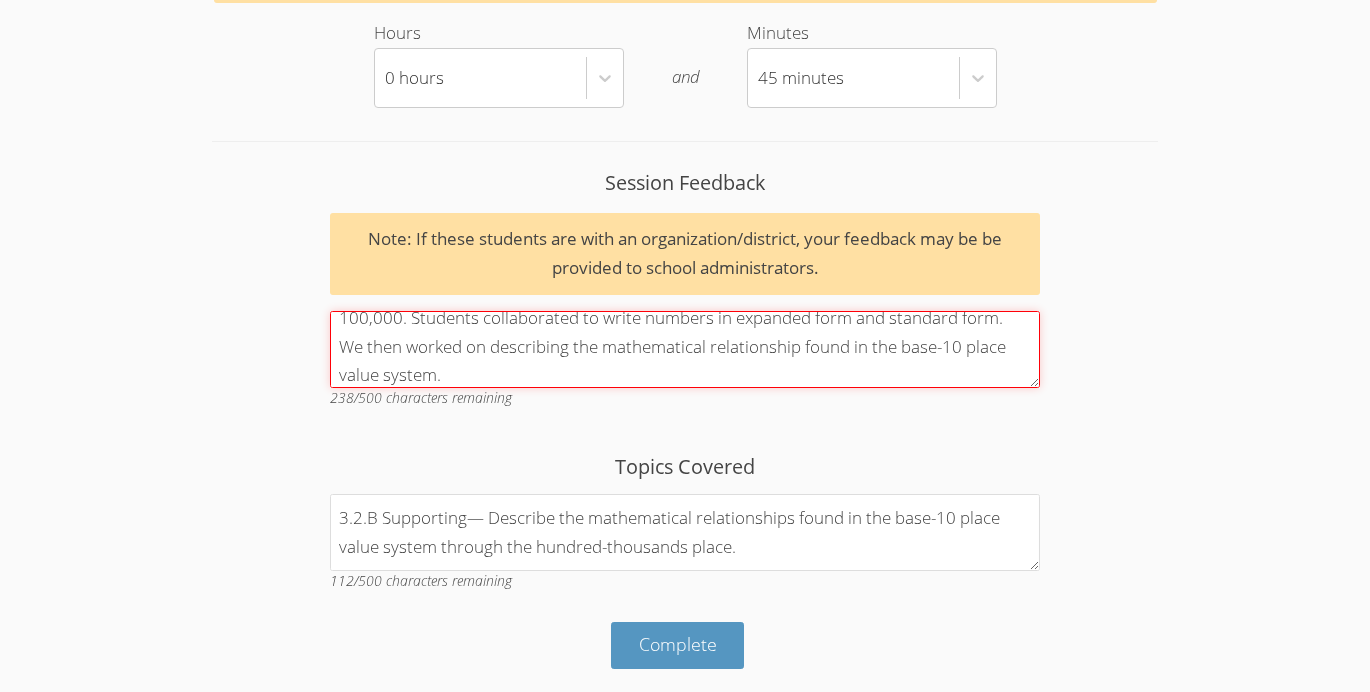 click on "In [DATE] session, students worked on composing and decomposing numbers up to 100,000. Students collaborated to write numbers in expanded form and standard form. We then worked on describing the mathematical relationship found in the base-10 place value system." at bounding box center (685, 349) 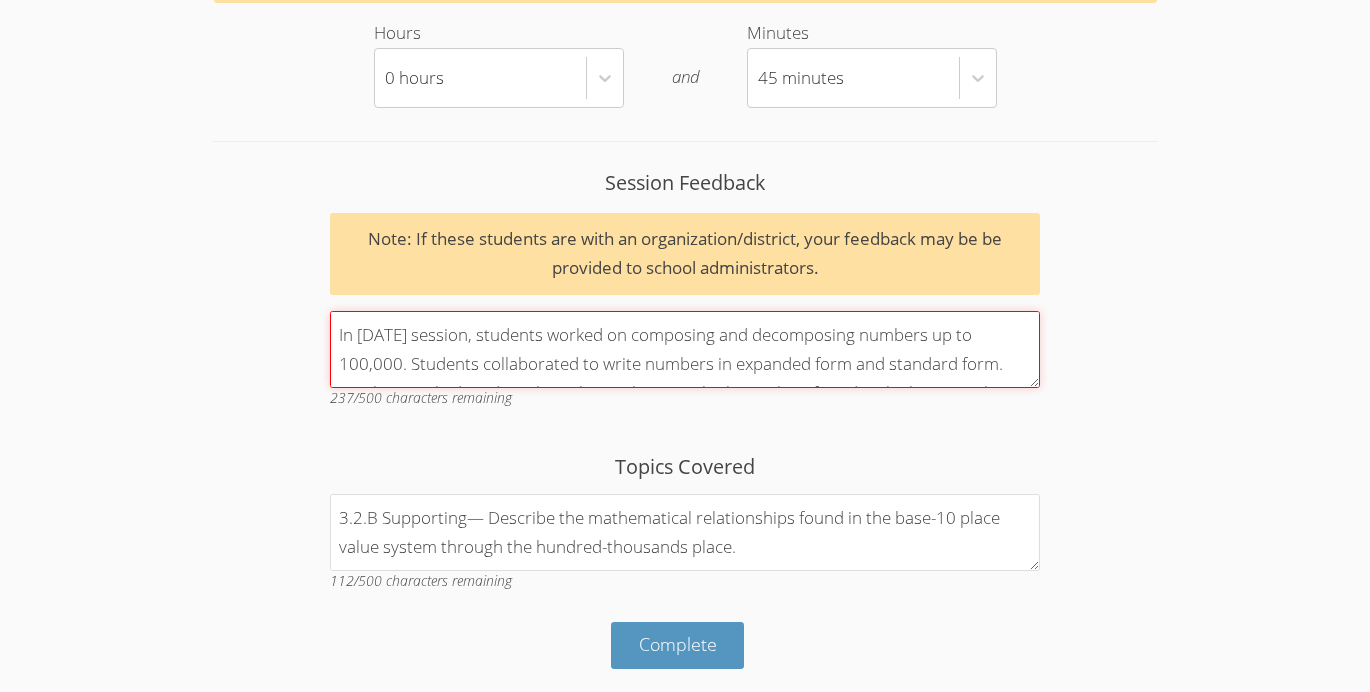 scroll, scrollTop: 57, scrollLeft: 0, axis: vertical 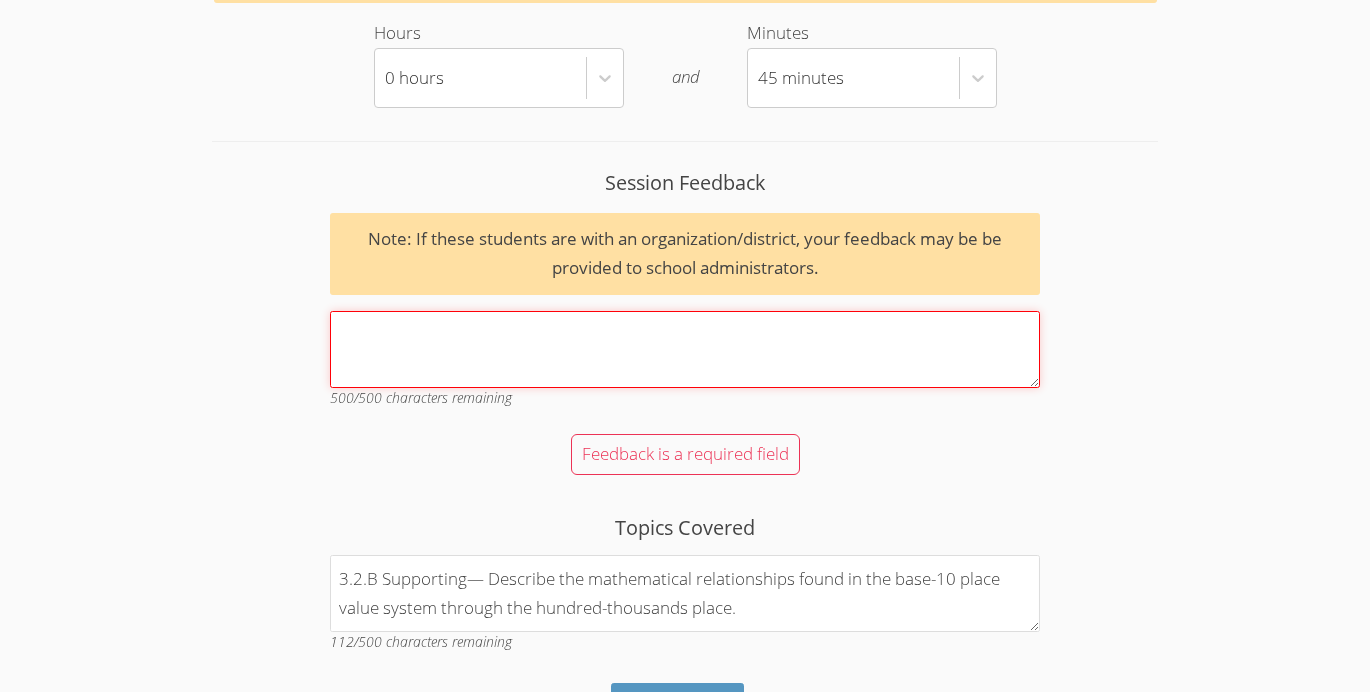 click on "Session Feedback Note: If these students are with an organization/district, your feedback may be be provided to school administrators. 500 /500 characters remaining" at bounding box center (685, 349) 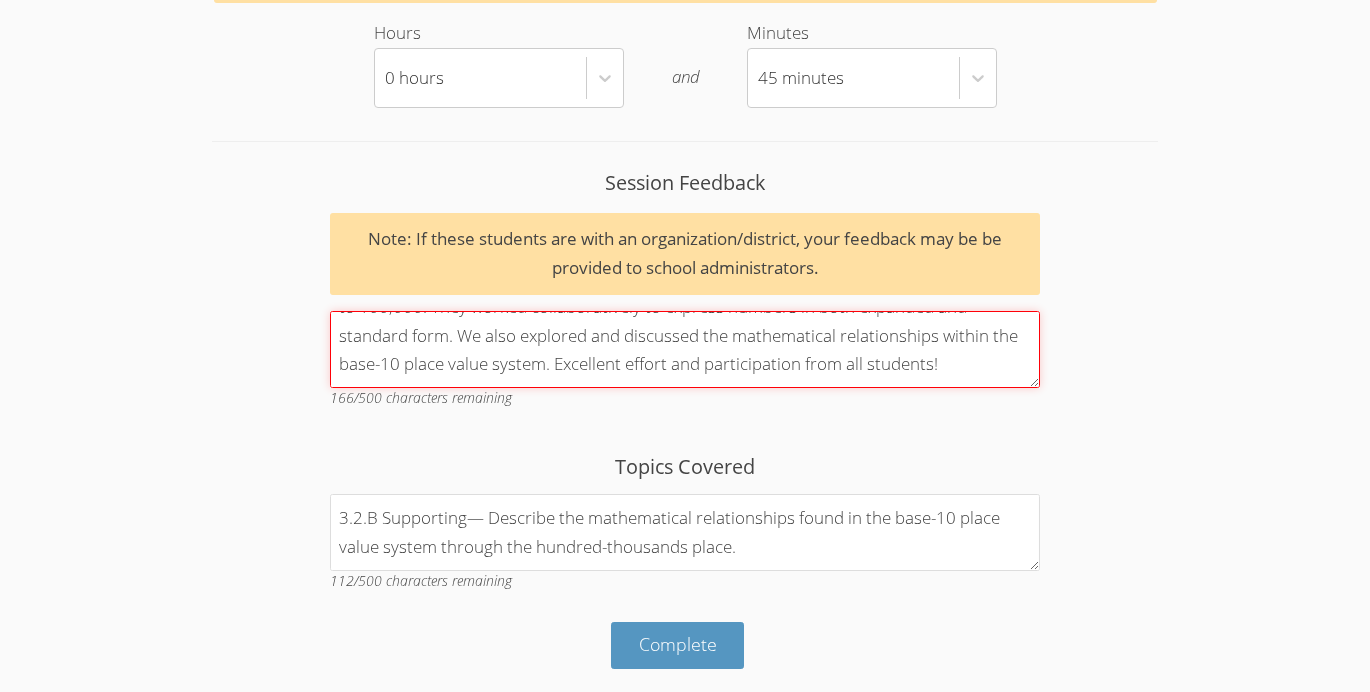 scroll, scrollTop: 56, scrollLeft: 0, axis: vertical 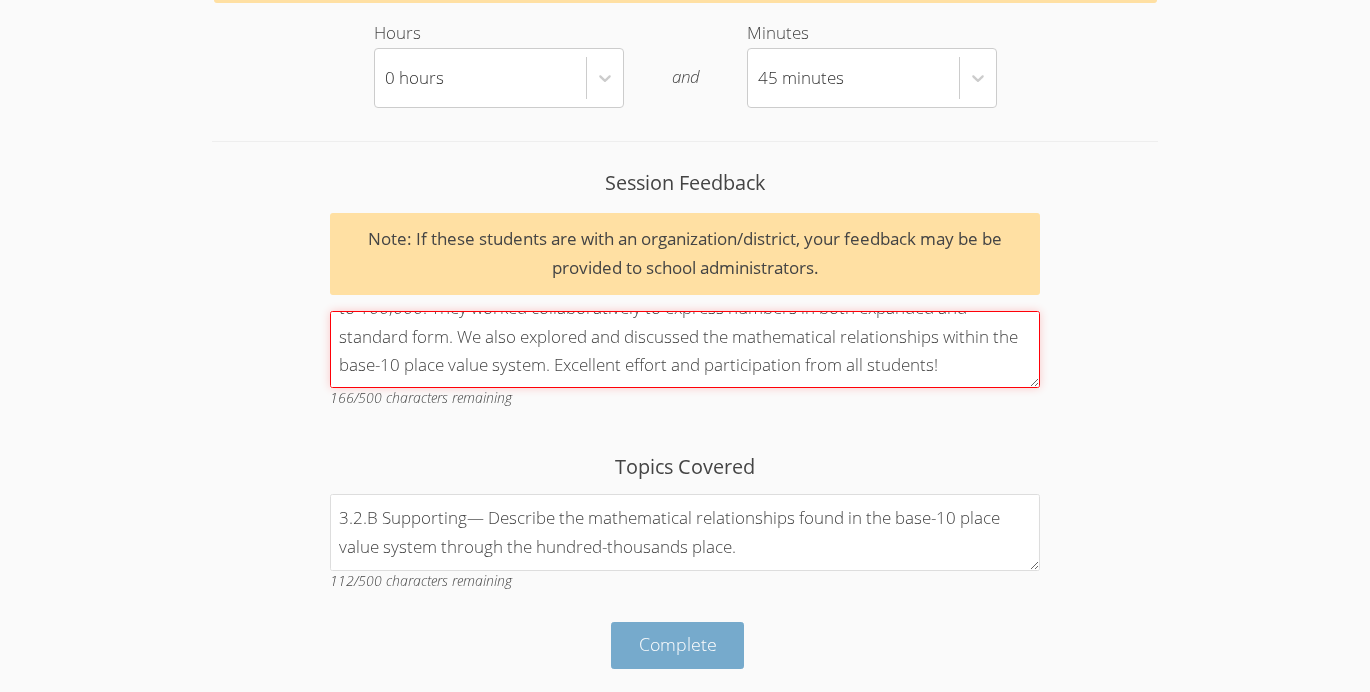type on "In our final session [DATE], students focused on composing and decomposing numbers up to 100,000. They worked collaboratively to express numbers in both expanded and standard form. We also explored and discussed the mathematical relationships within the base-10 place value system. Excellent effort and participation from all students!" 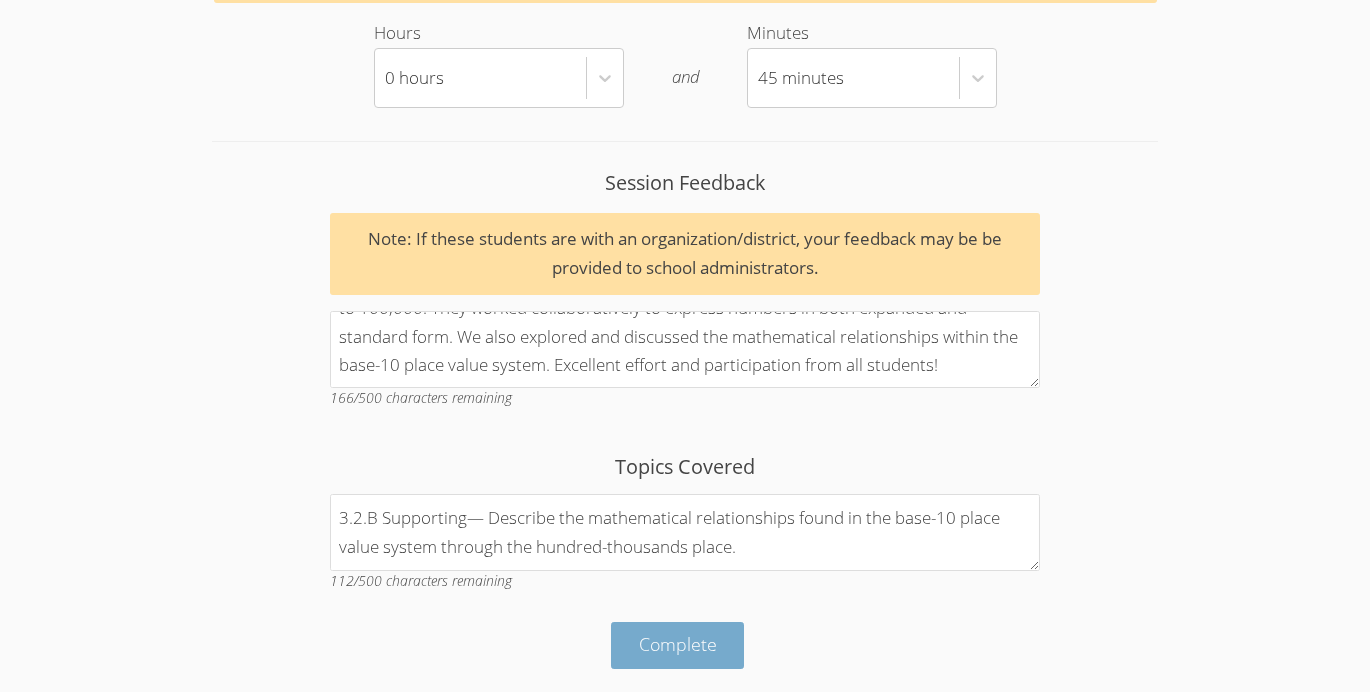 click on "Complete" at bounding box center [678, 644] 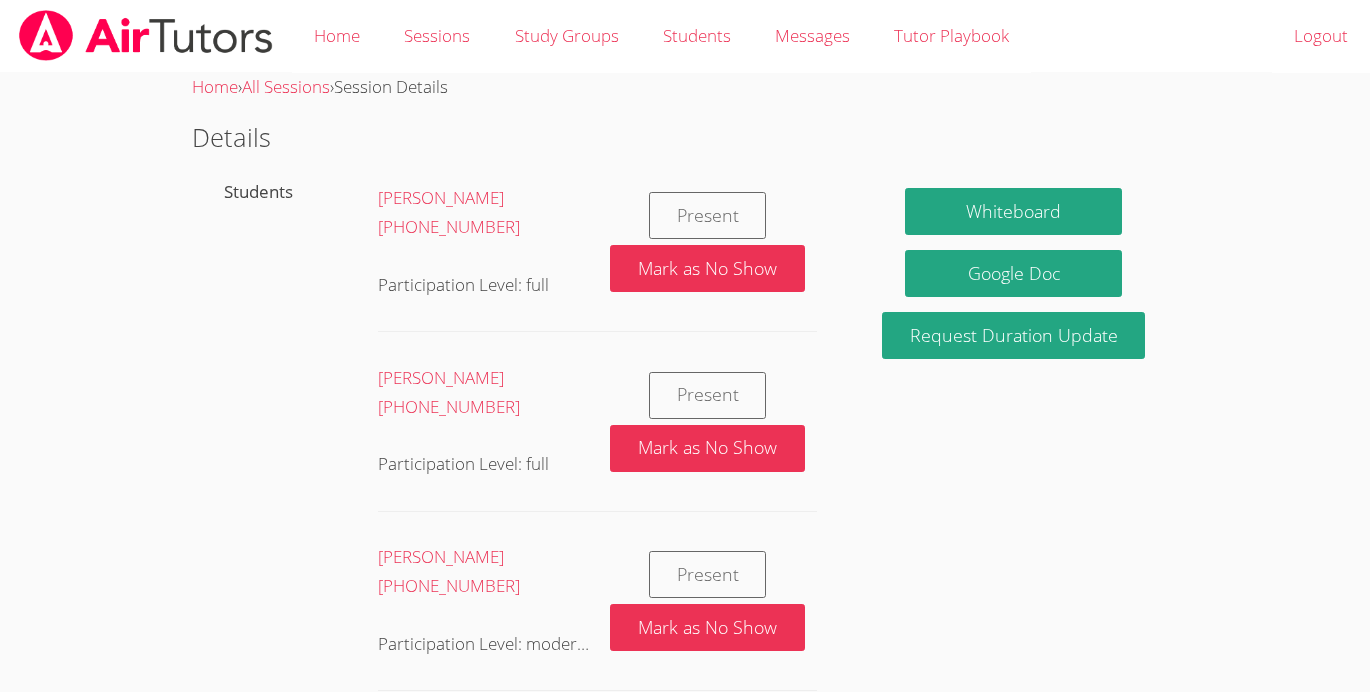 scroll, scrollTop: 846, scrollLeft: 0, axis: vertical 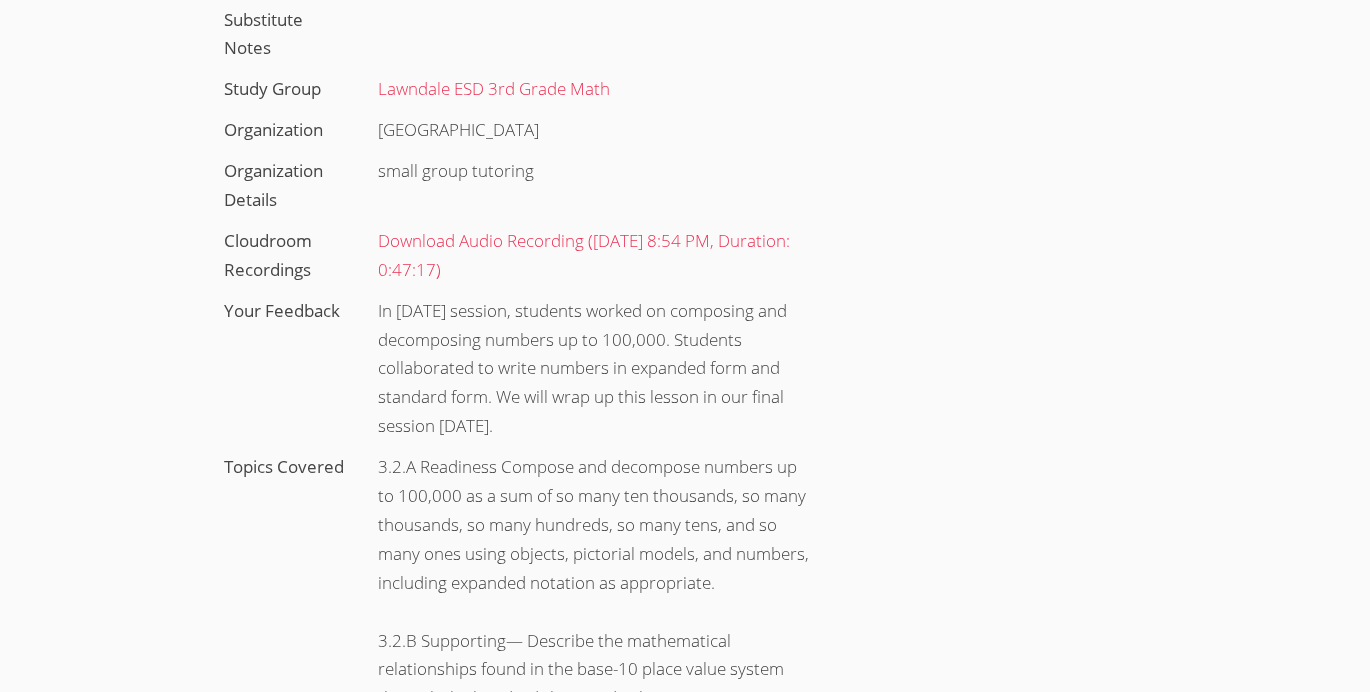 drag, startPoint x: 377, startPoint y: 312, endPoint x: 551, endPoint y: 426, distance: 208.01923 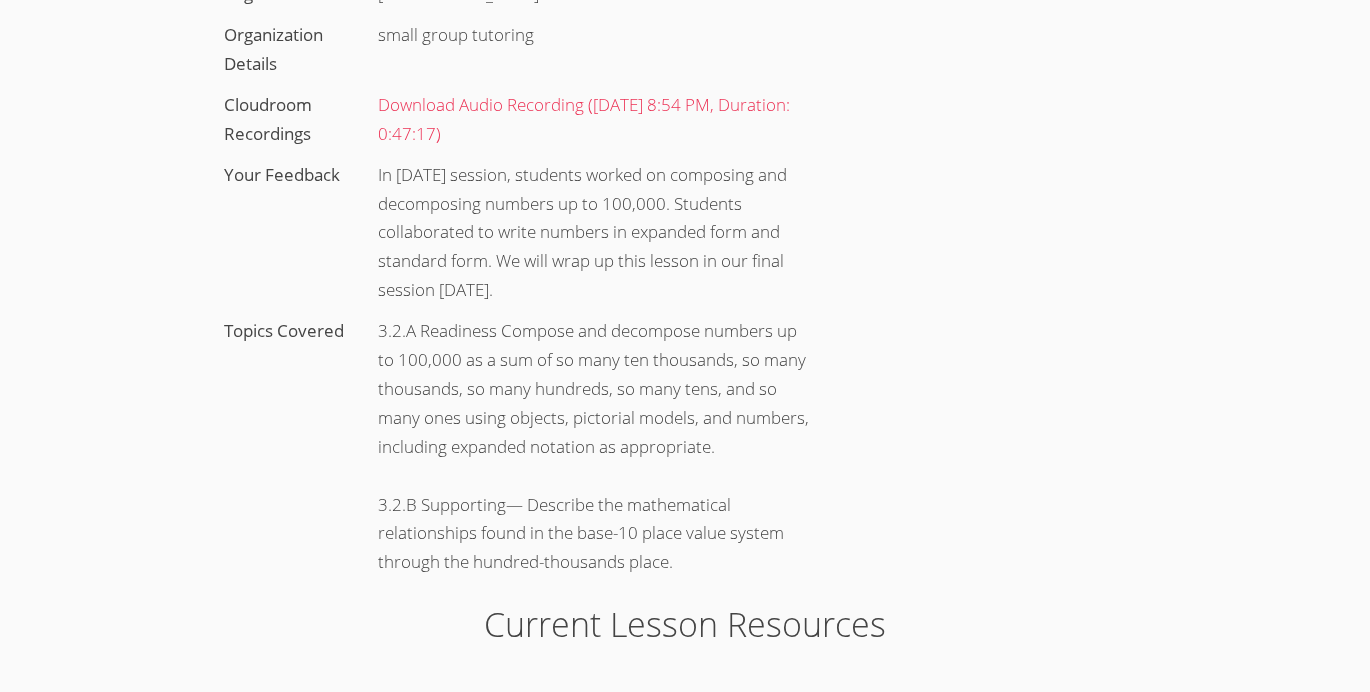 scroll, scrollTop: 983, scrollLeft: 0, axis: vertical 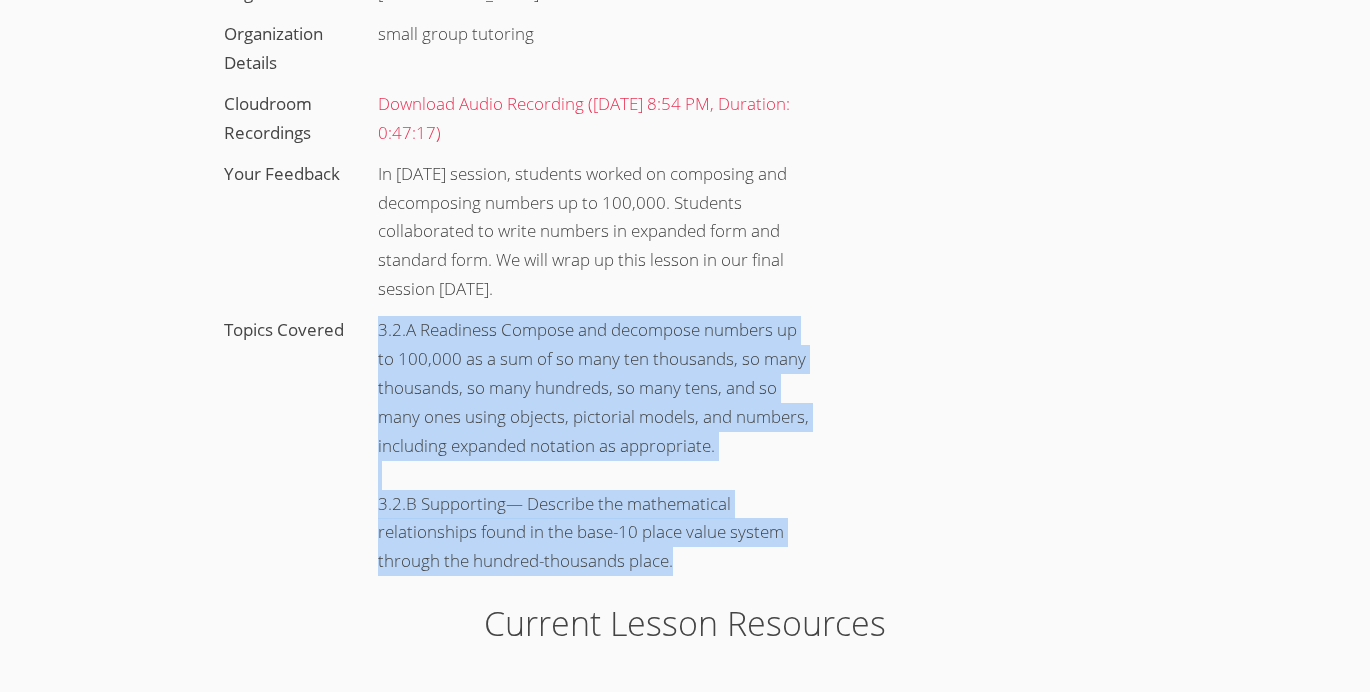 drag, startPoint x: 381, startPoint y: 334, endPoint x: 714, endPoint y: 570, distance: 408.14825 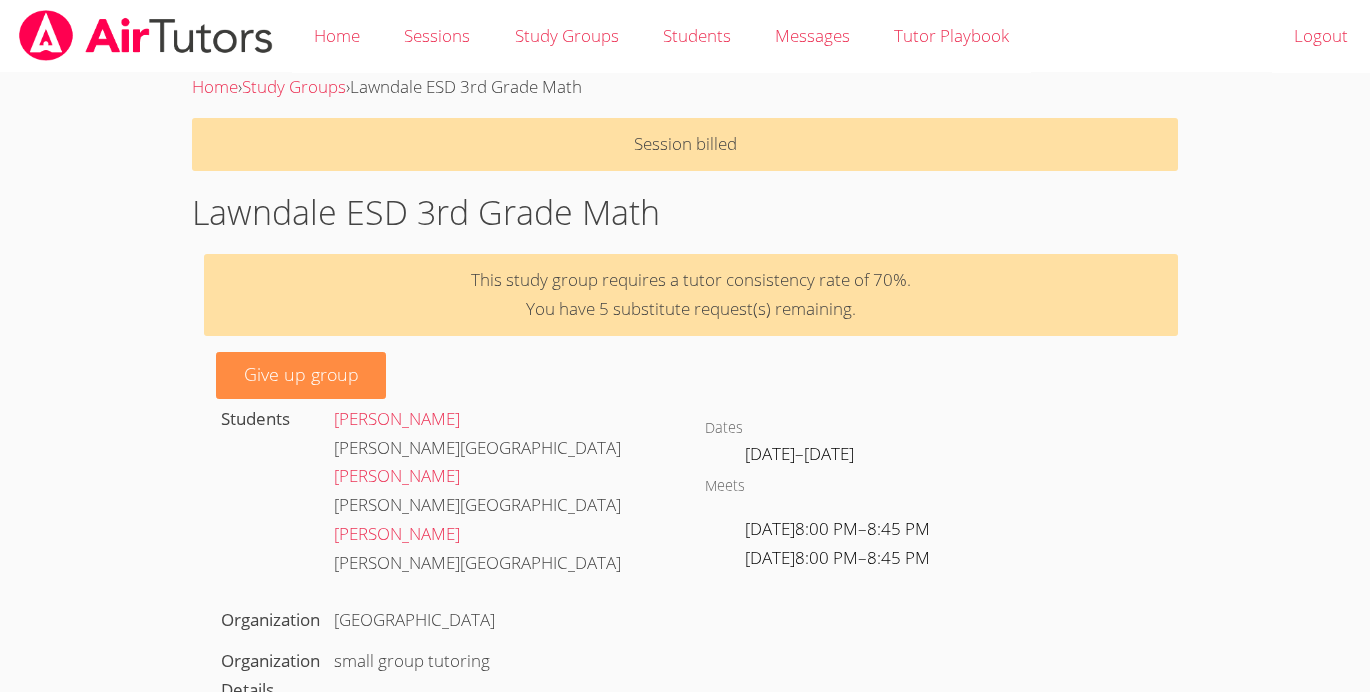 scroll, scrollTop: 0, scrollLeft: 0, axis: both 